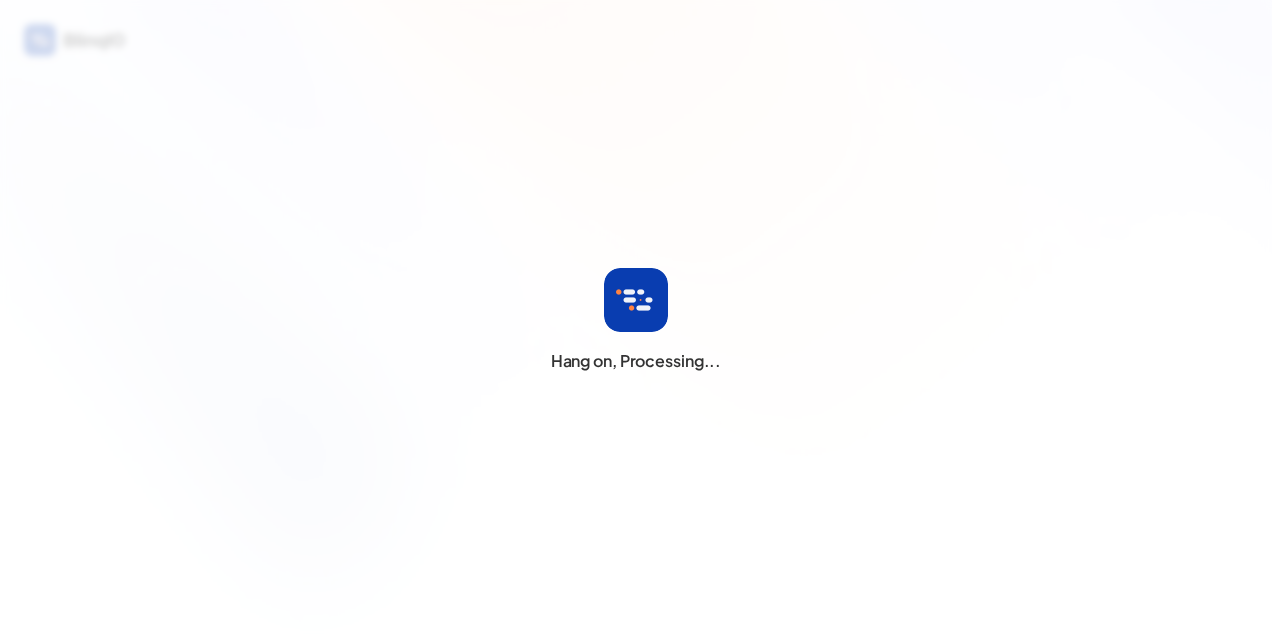 scroll, scrollTop: 0, scrollLeft: 0, axis: both 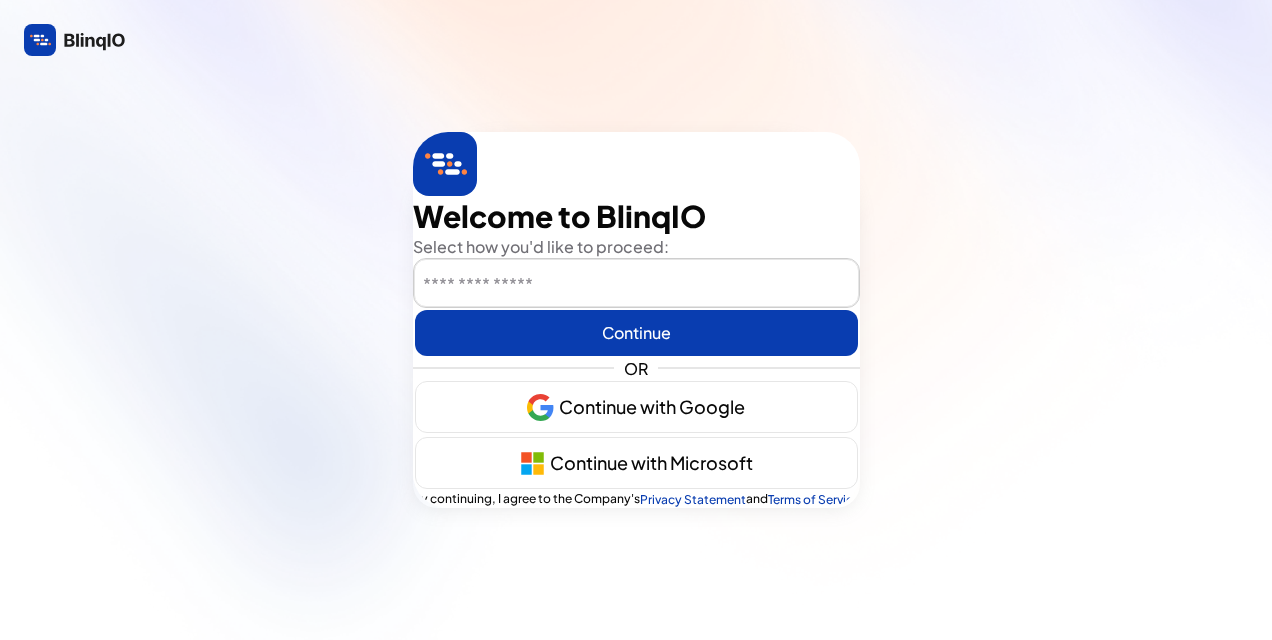 click at bounding box center (636, 284) 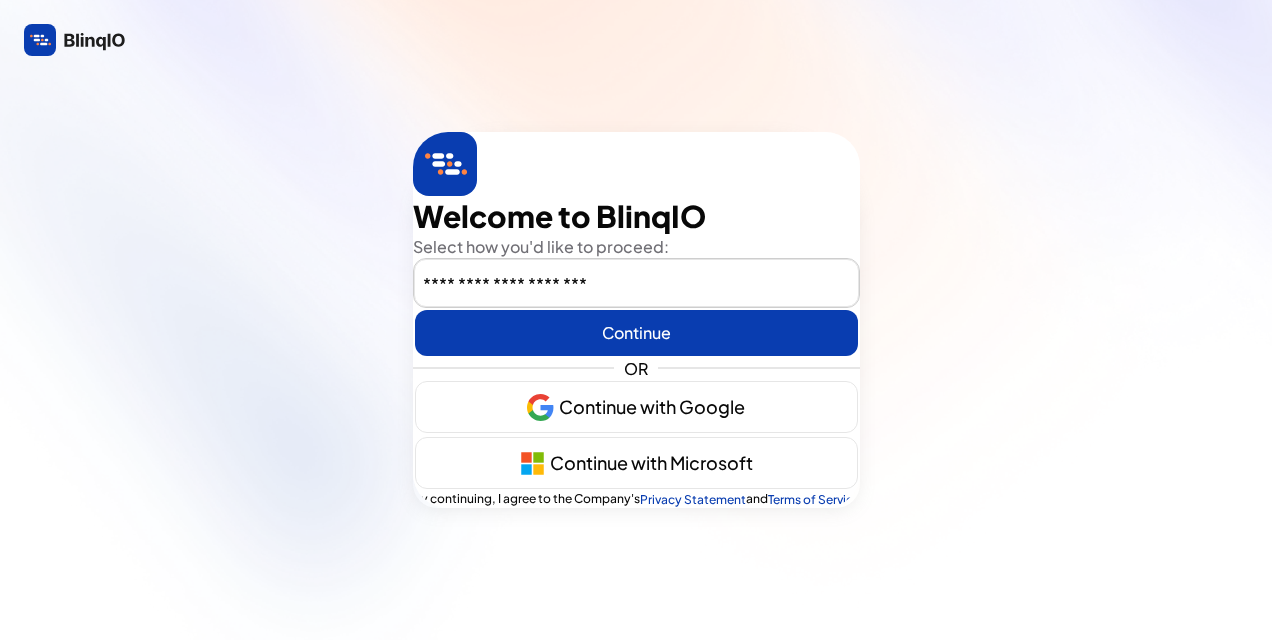 type on "pallavi.jain@amdocs.com" 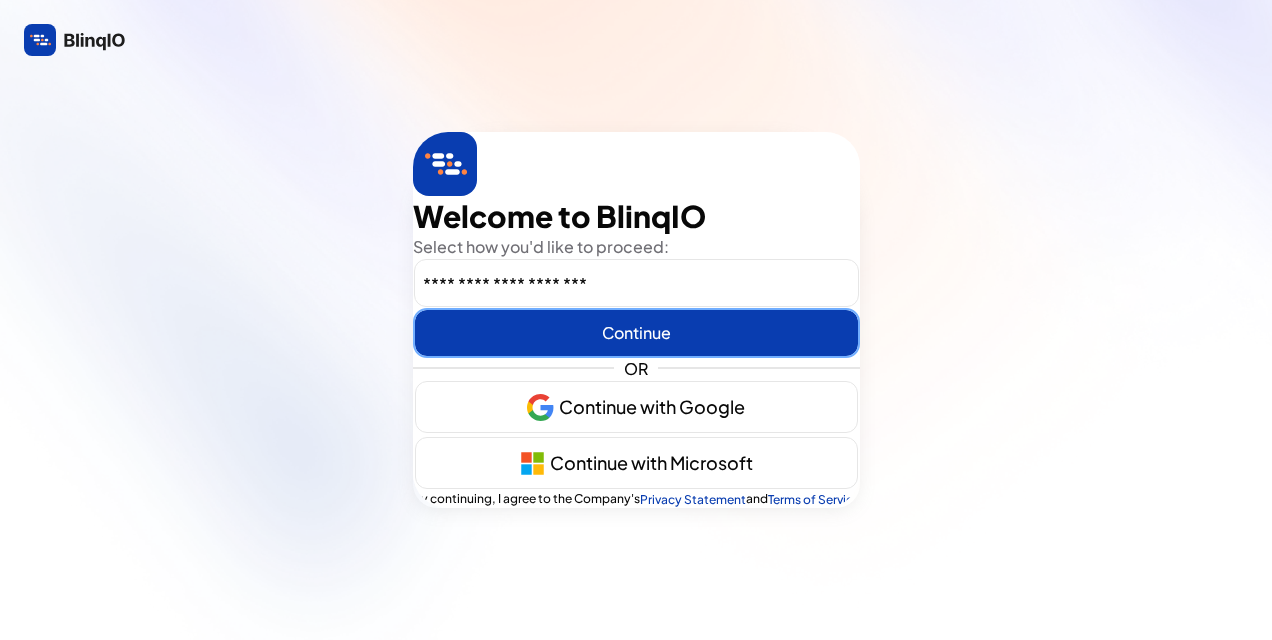 click on "Continue" at bounding box center (636, 333) 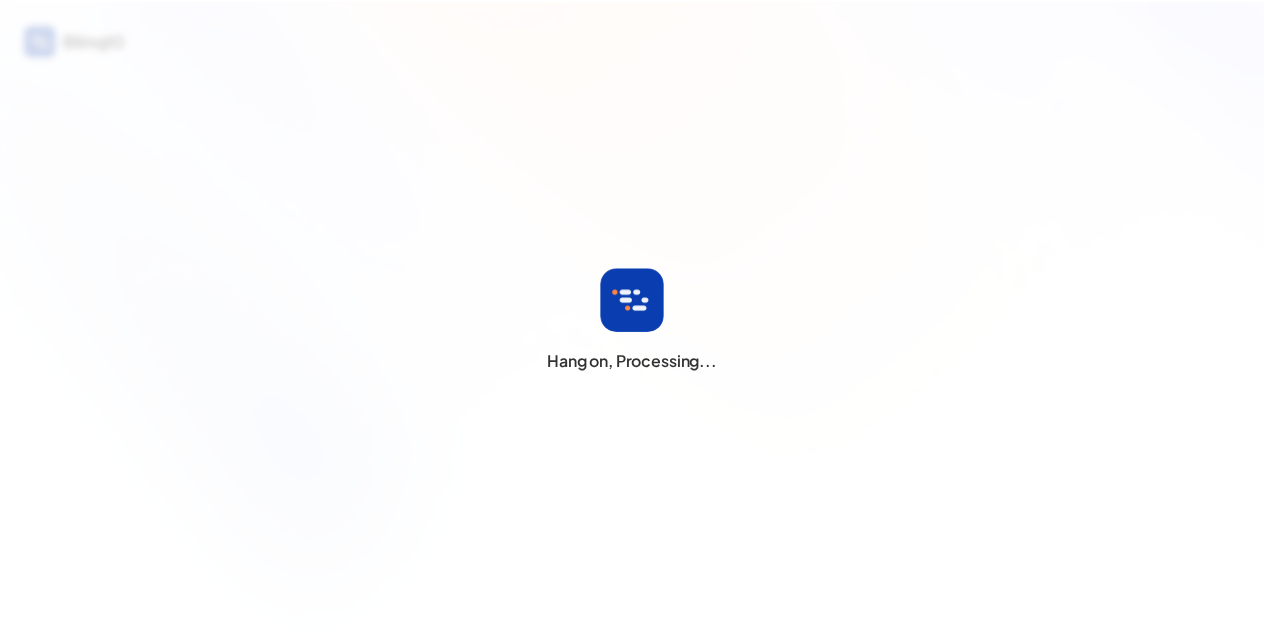 scroll, scrollTop: 0, scrollLeft: 0, axis: both 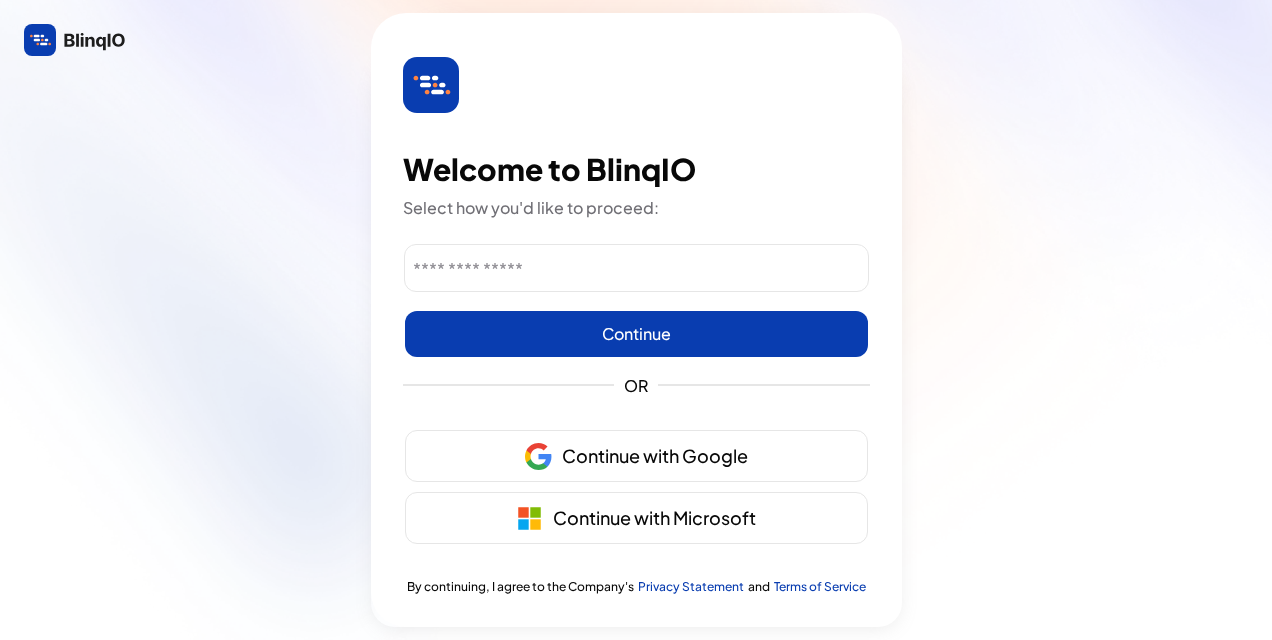click at bounding box center (636, 320) 